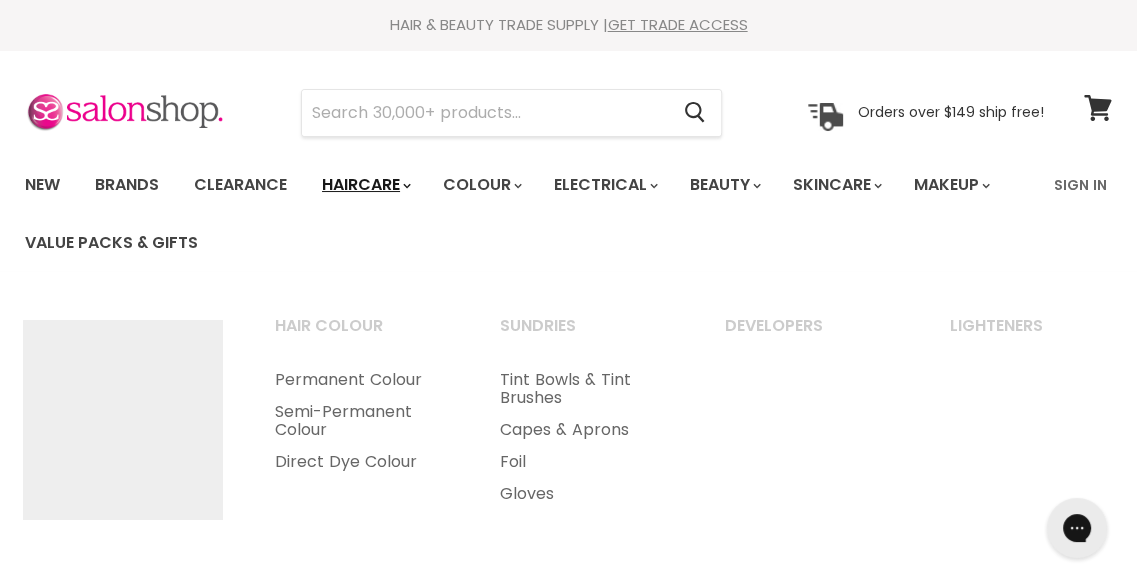 scroll, scrollTop: 0, scrollLeft: 0, axis: both 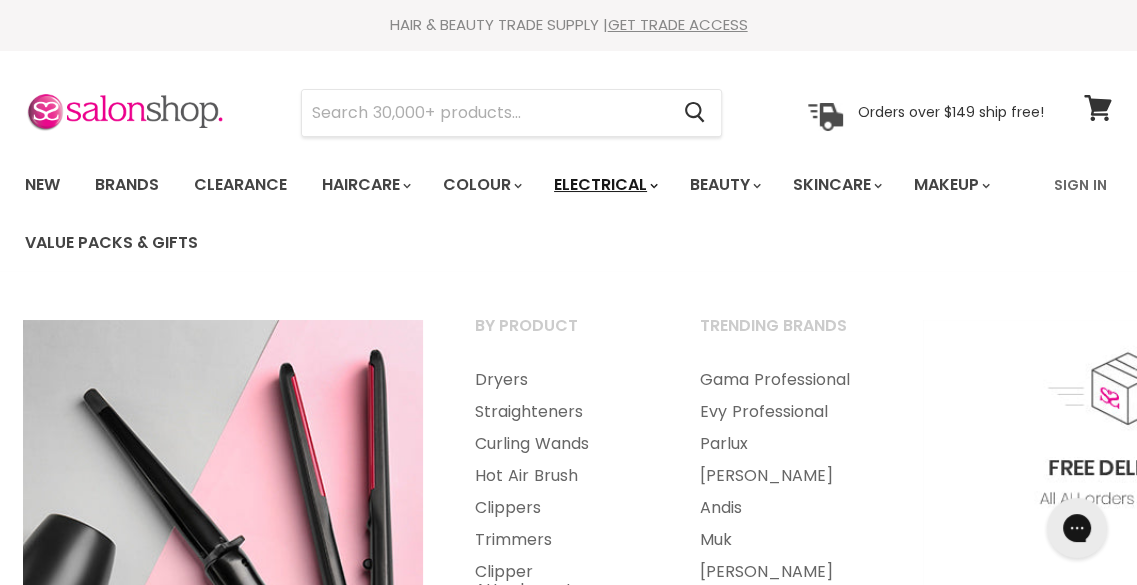 click on "Electrical" at bounding box center (604, 185) 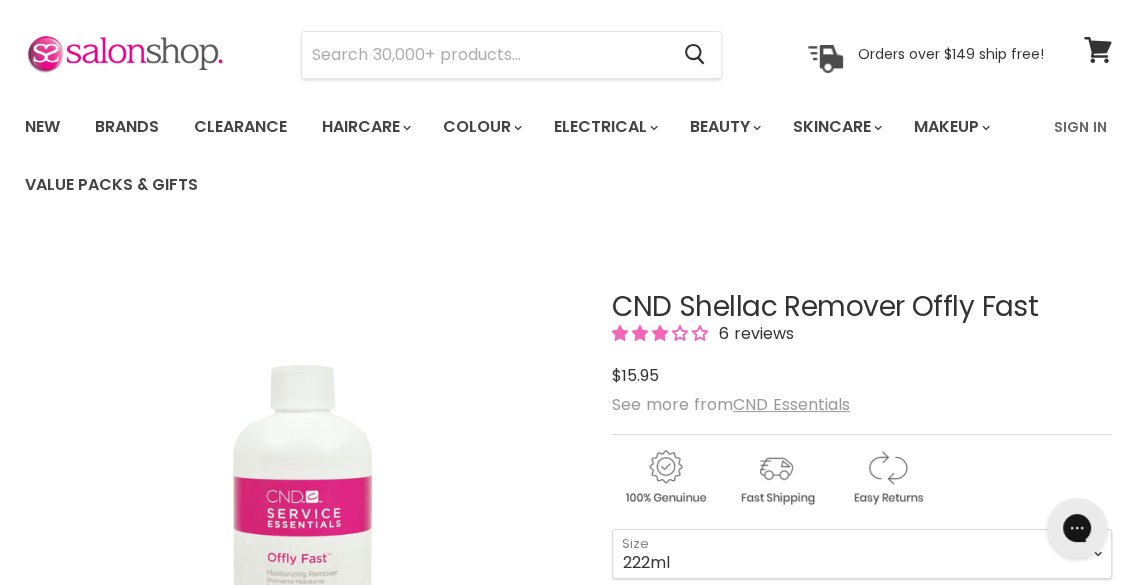 scroll, scrollTop: 0, scrollLeft: 0, axis: both 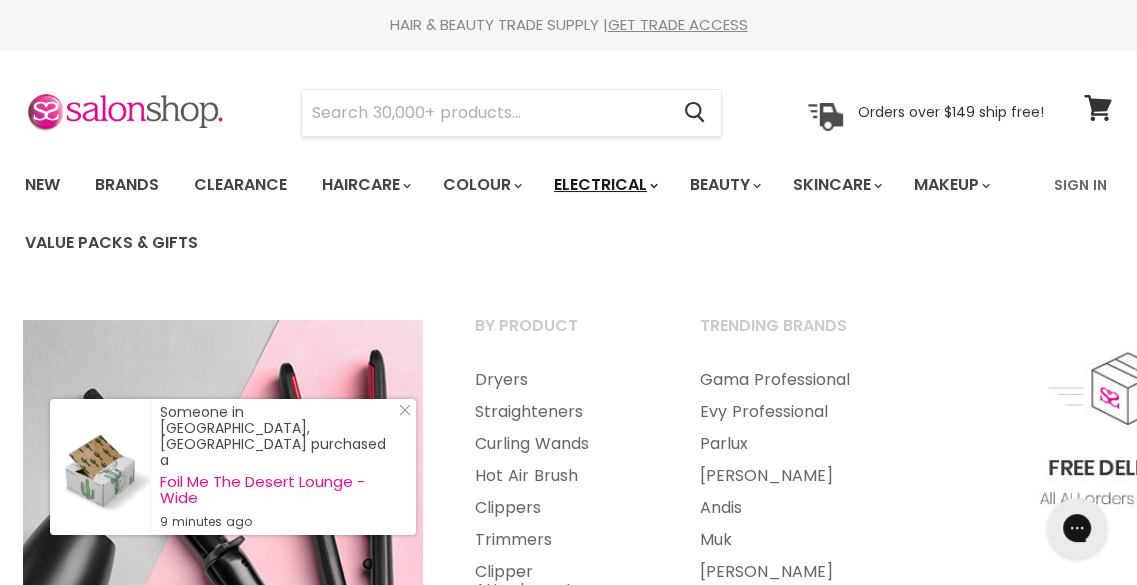click on "Electrical" at bounding box center (604, 185) 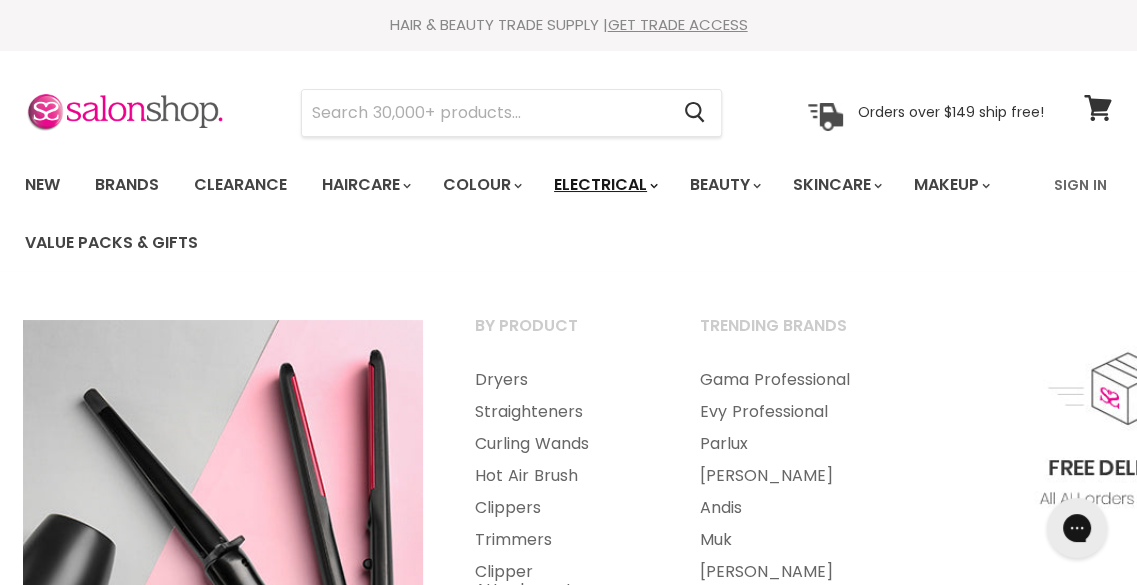click on "Electrical" at bounding box center (604, 185) 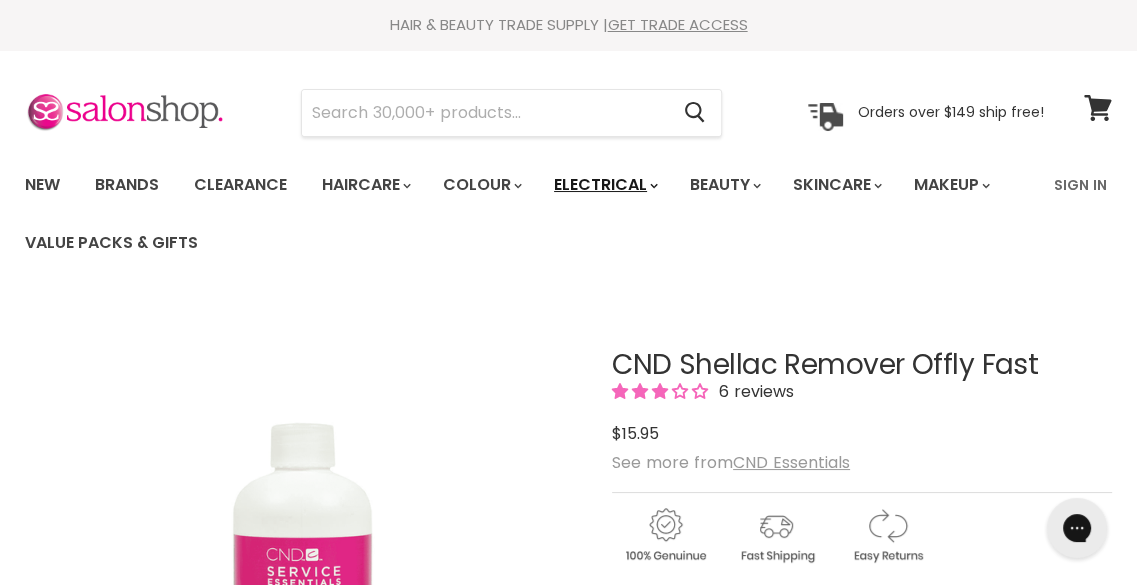 click on "Electrical" at bounding box center (604, 185) 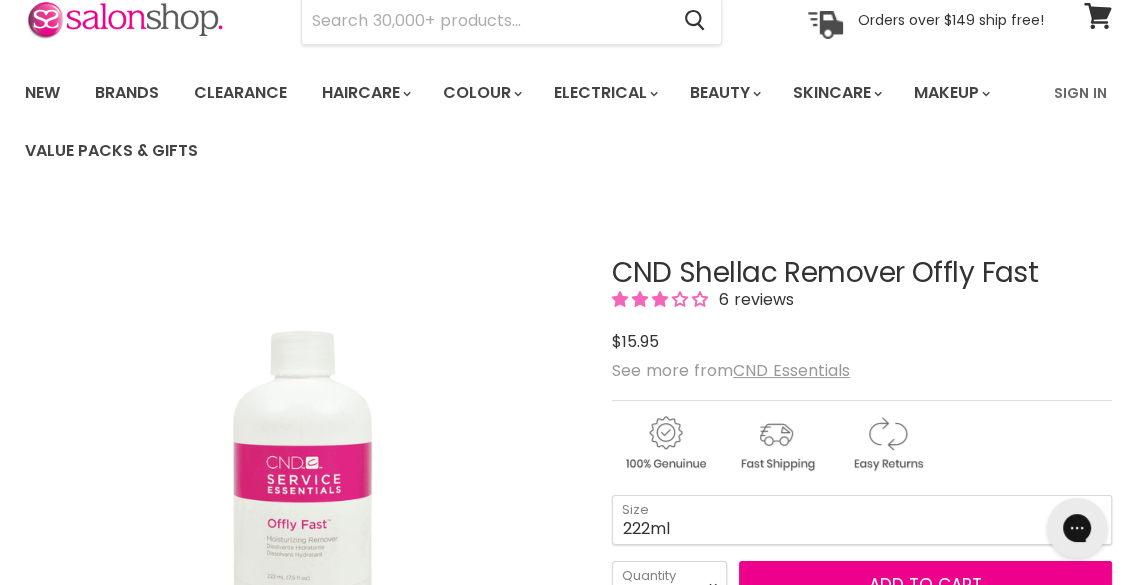 scroll, scrollTop: 85, scrollLeft: 0, axis: vertical 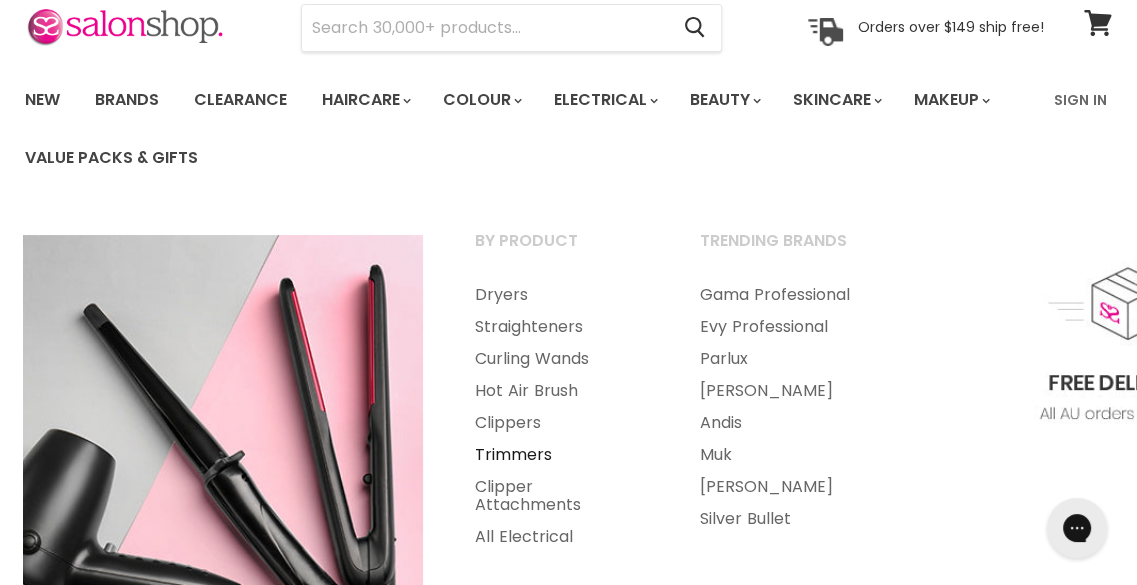 click on "Trimmers" at bounding box center [560, 455] 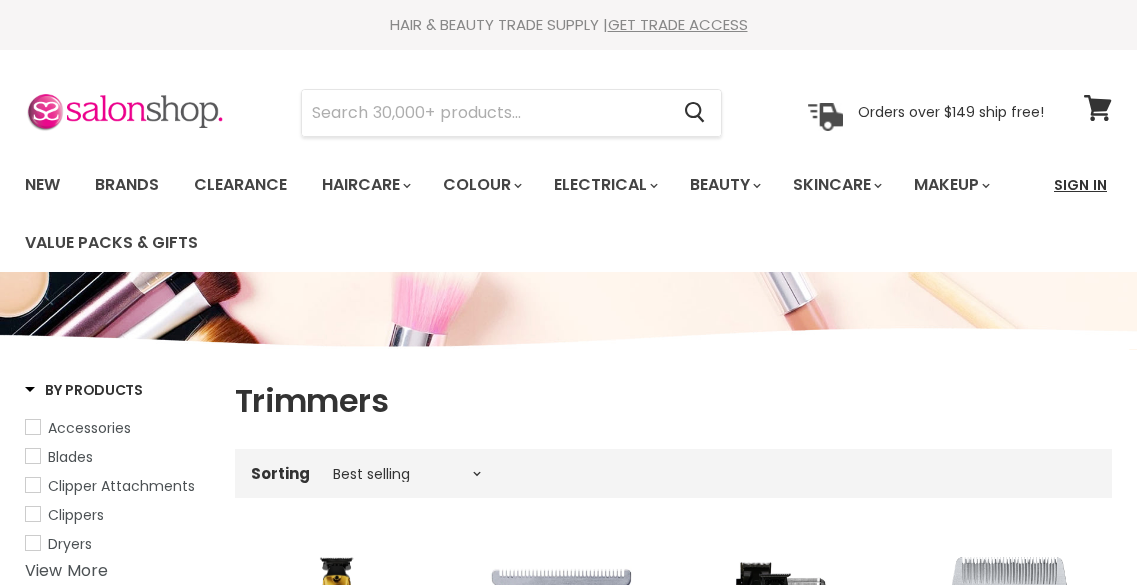 scroll, scrollTop: 0, scrollLeft: 0, axis: both 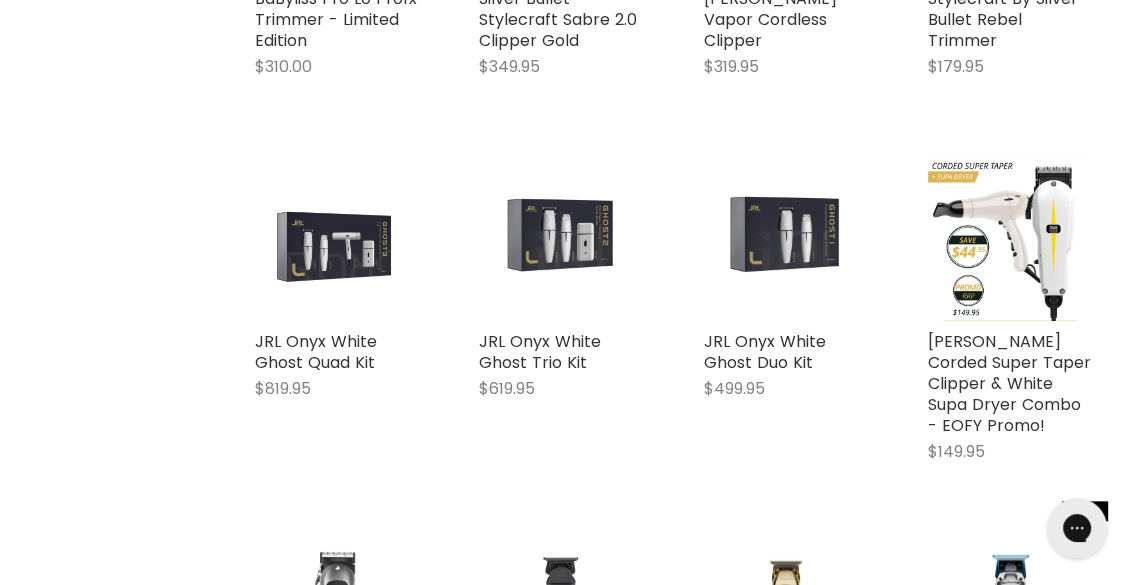 drag, startPoint x: 1144, startPoint y: 41, endPoint x: 1136, endPoint y: 172, distance: 131.24405 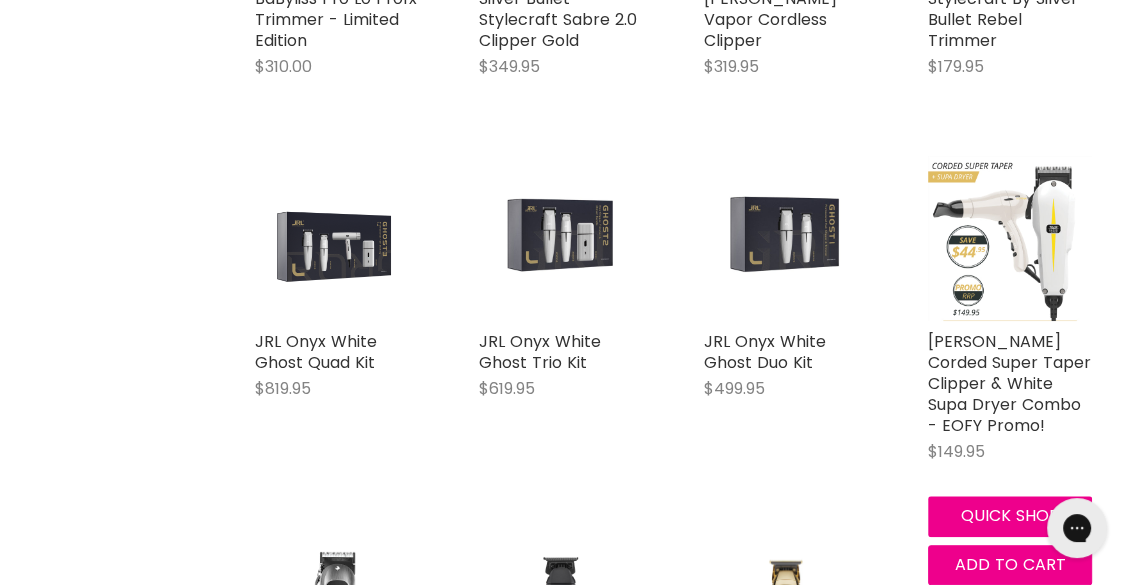 click at bounding box center [1010, 238] 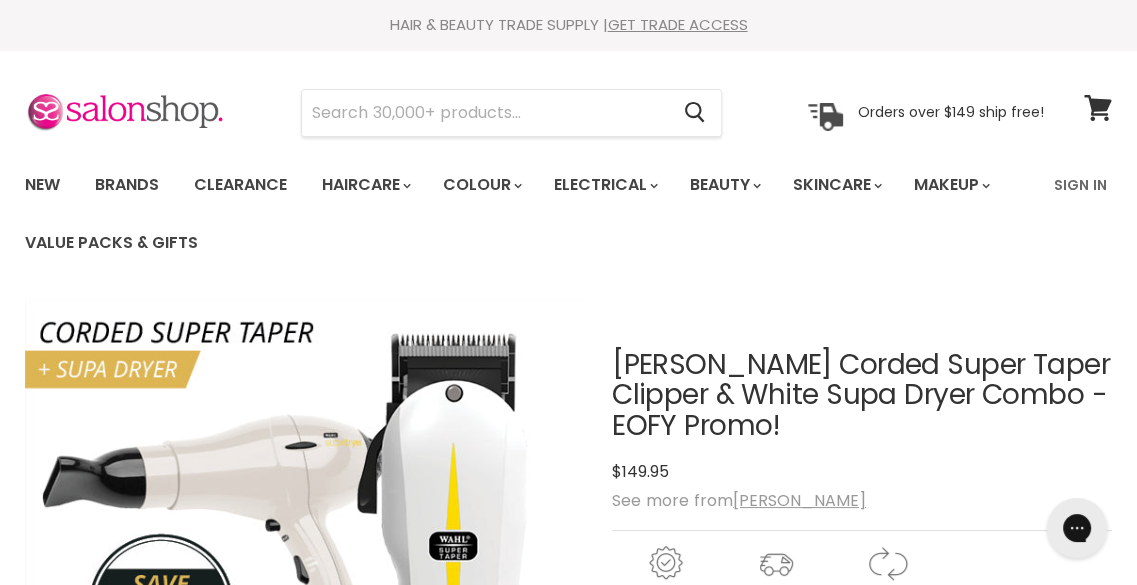 scroll, scrollTop: 0, scrollLeft: 0, axis: both 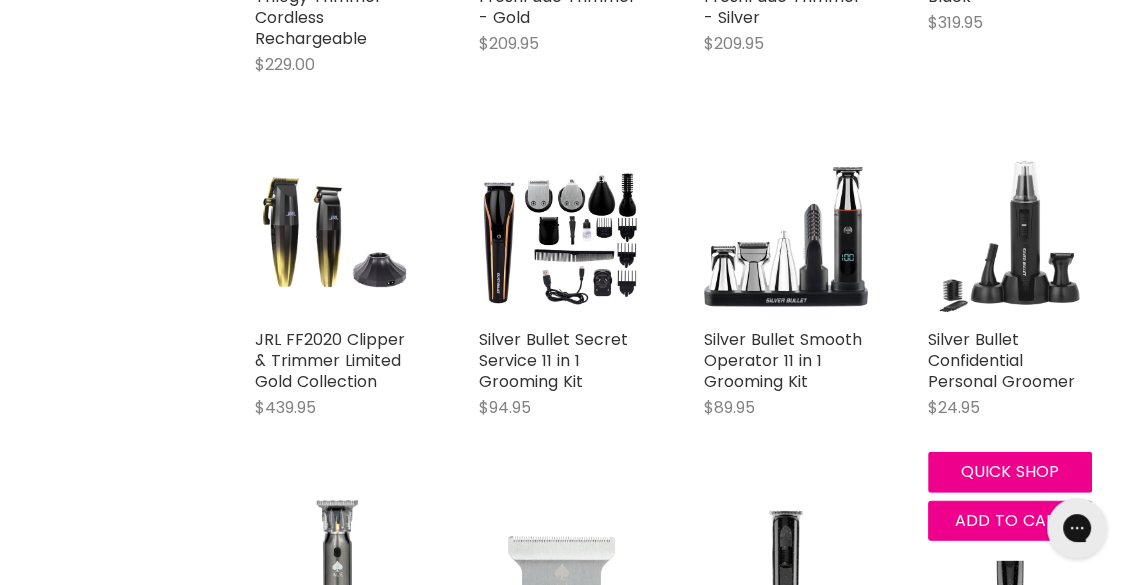 click at bounding box center (1010, 237) 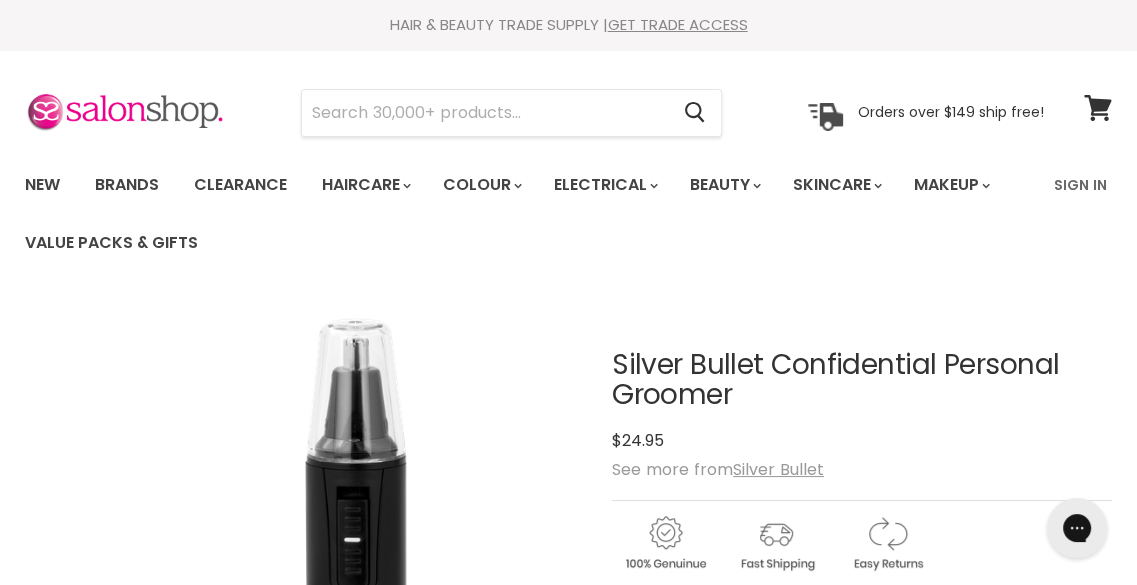 scroll, scrollTop: 0, scrollLeft: 0, axis: both 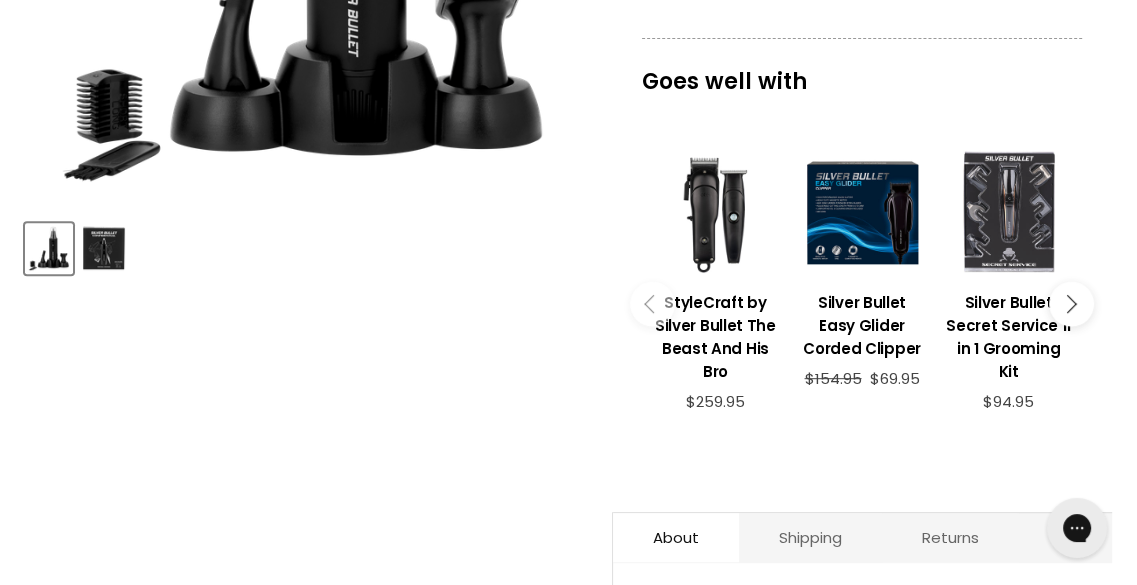 click at bounding box center [1008, 213] 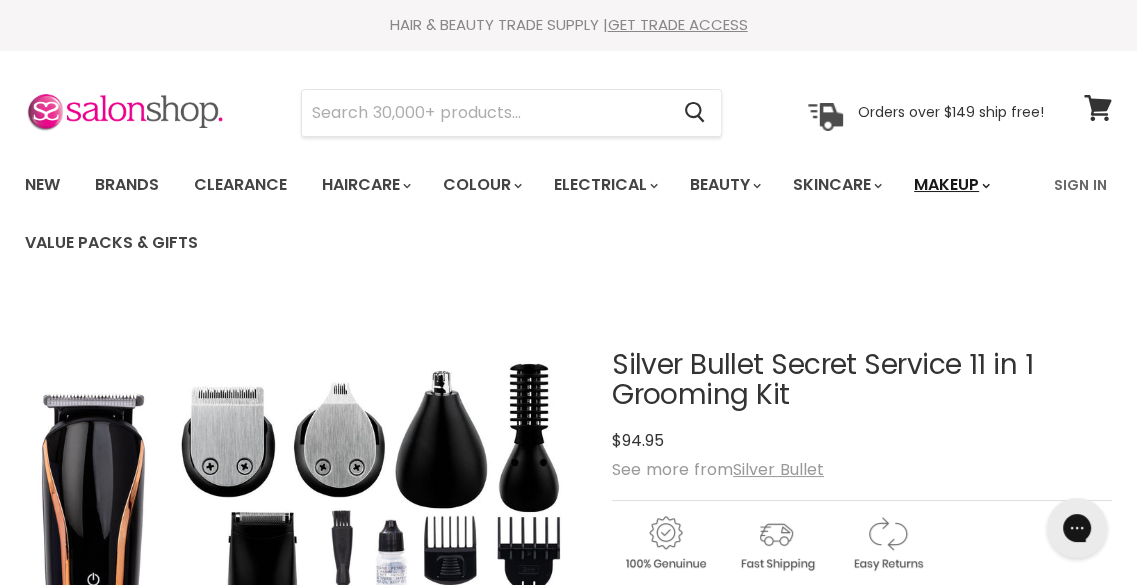 scroll, scrollTop: 0, scrollLeft: 0, axis: both 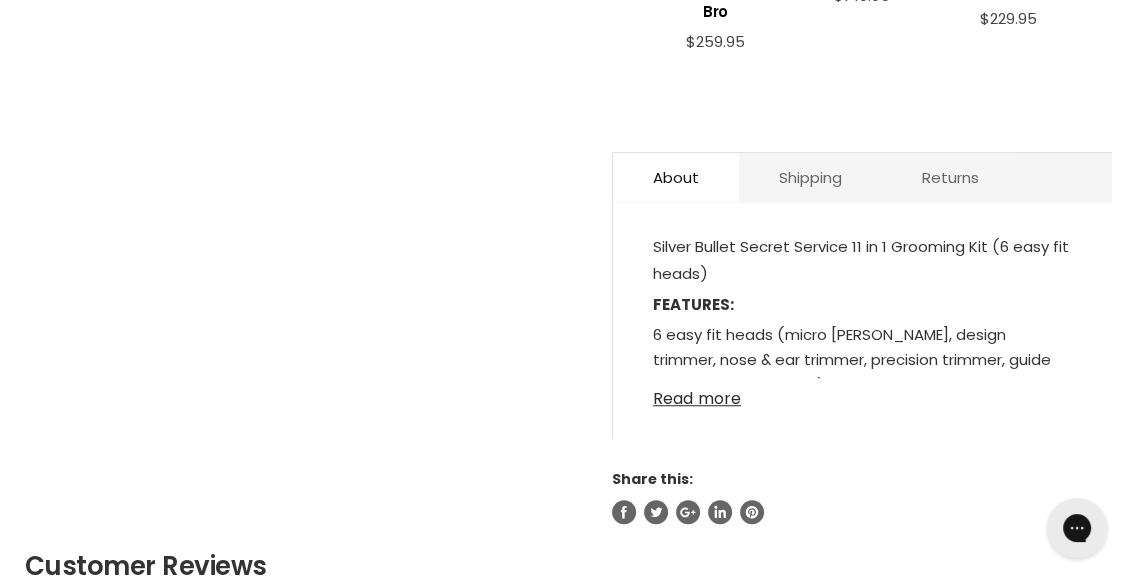 click on "Read more" at bounding box center (862, 393) 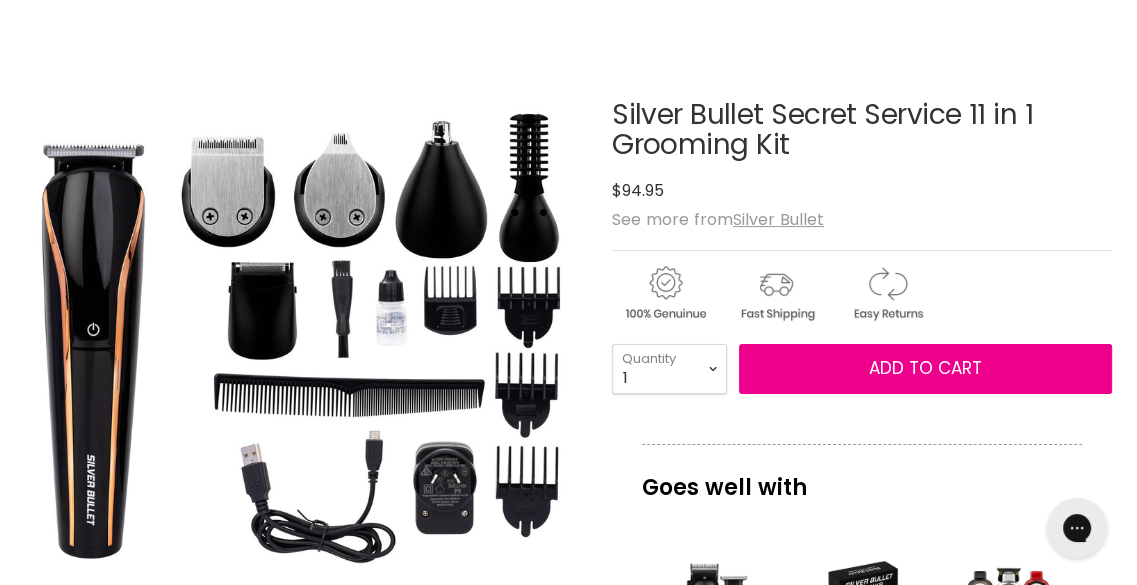 scroll, scrollTop: 272, scrollLeft: 0, axis: vertical 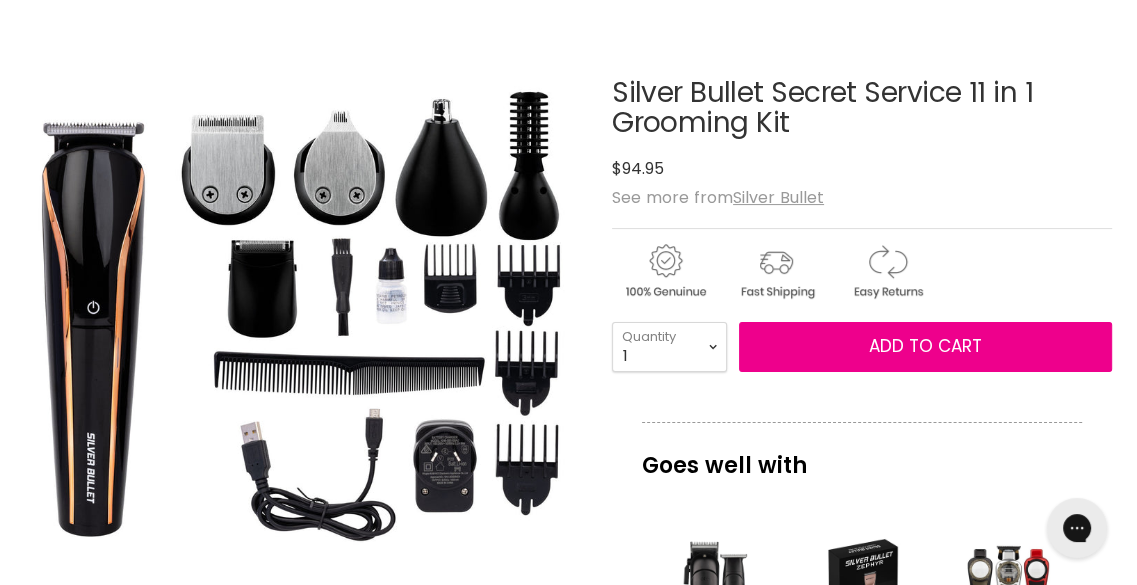 drag, startPoint x: 614, startPoint y: 87, endPoint x: 796, endPoint y: 126, distance: 186.13167 